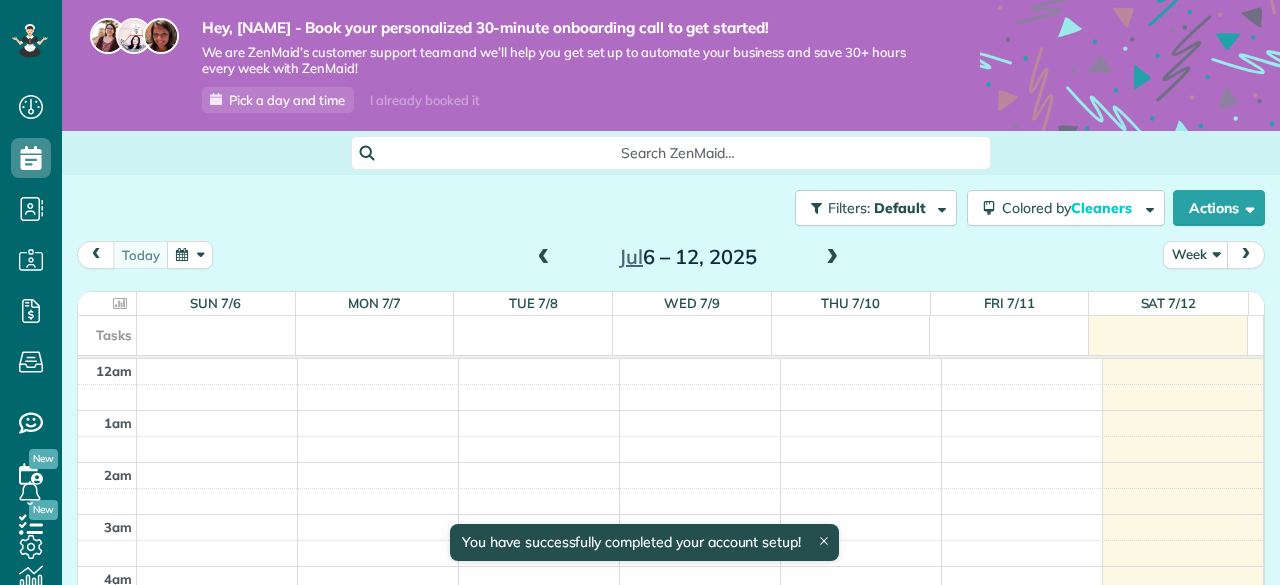 scroll, scrollTop: 0, scrollLeft: 0, axis: both 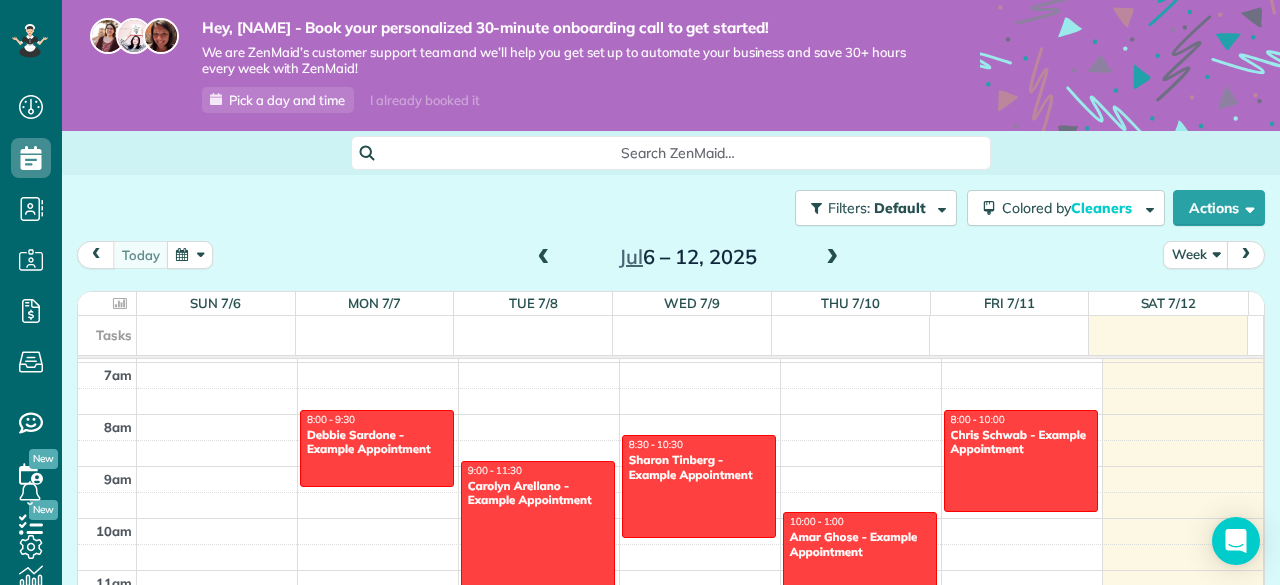 click on "I already booked it" at bounding box center (424, 100) 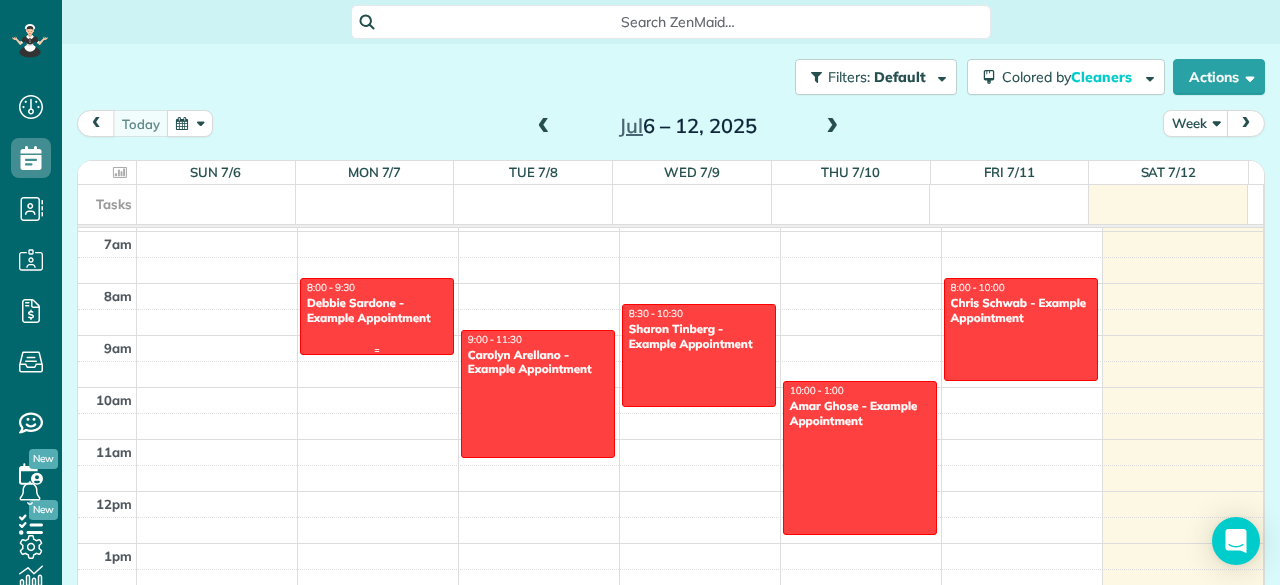click on "Debbie Sardone - Example Appointment" at bounding box center (377, 310) 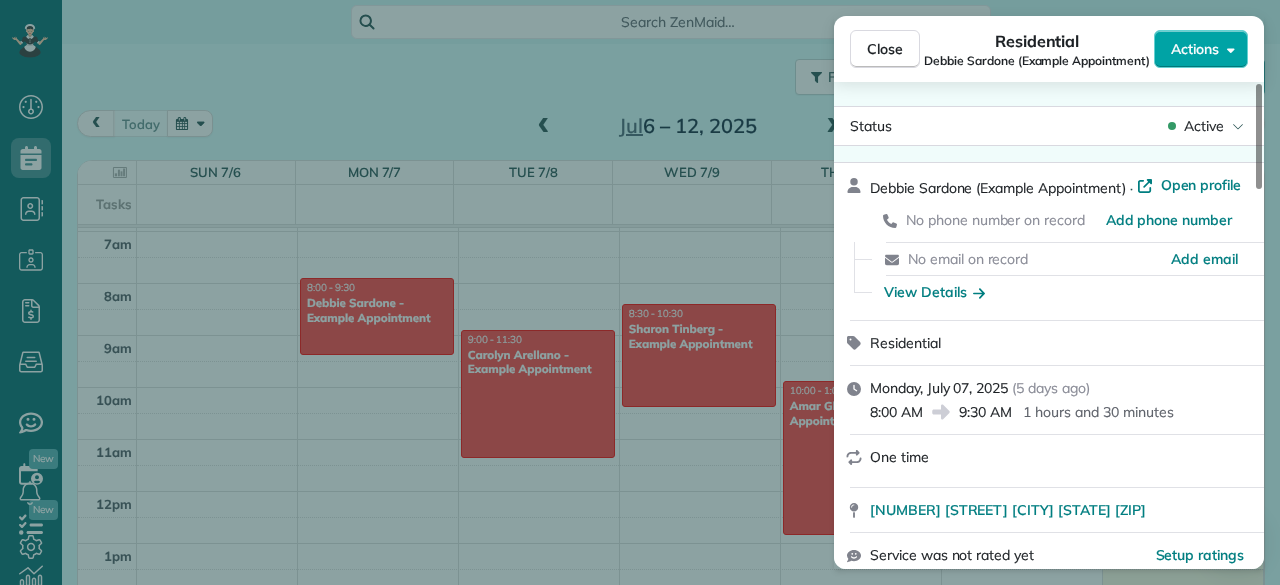 click on "Actions" at bounding box center [1195, 49] 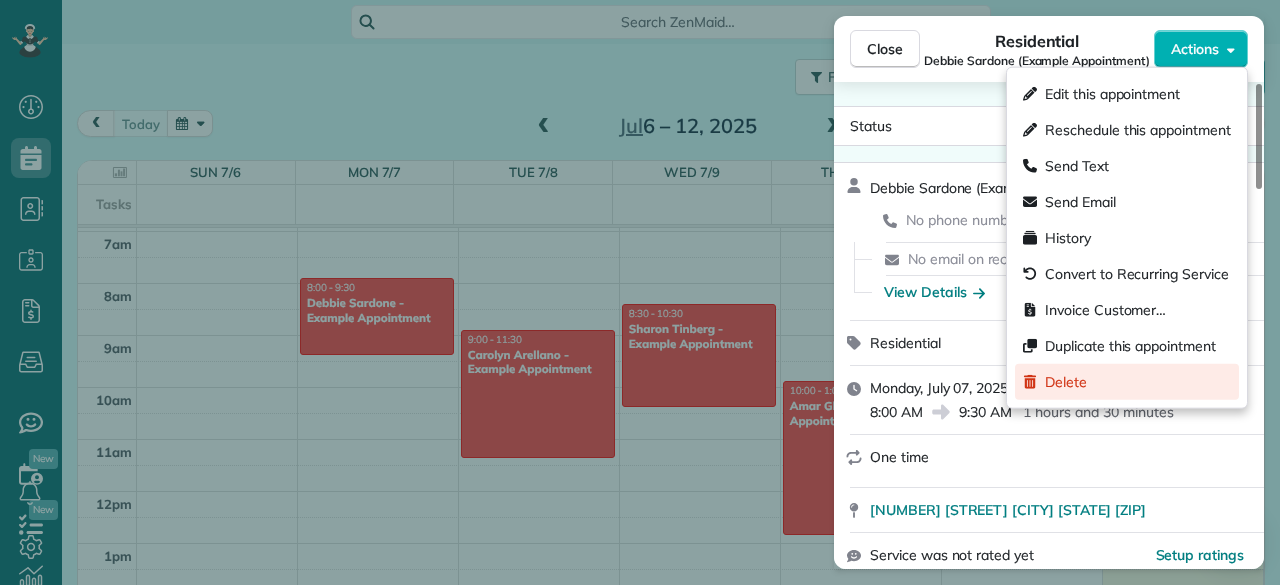 click on "Delete" at bounding box center (1127, 382) 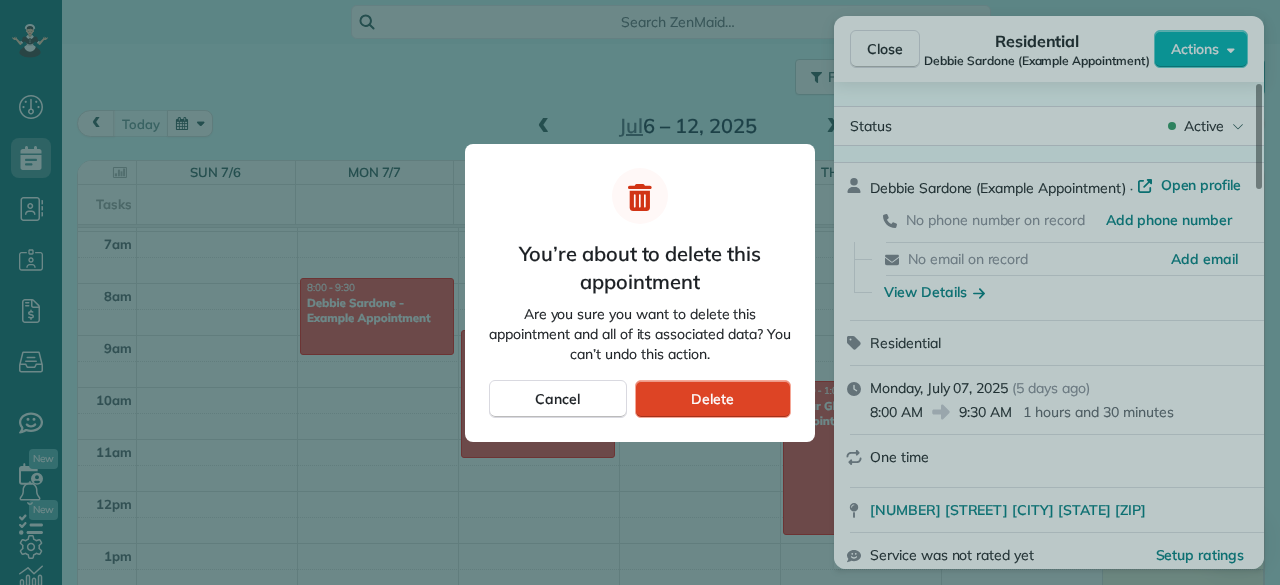click on "Delete" at bounding box center (713, 399) 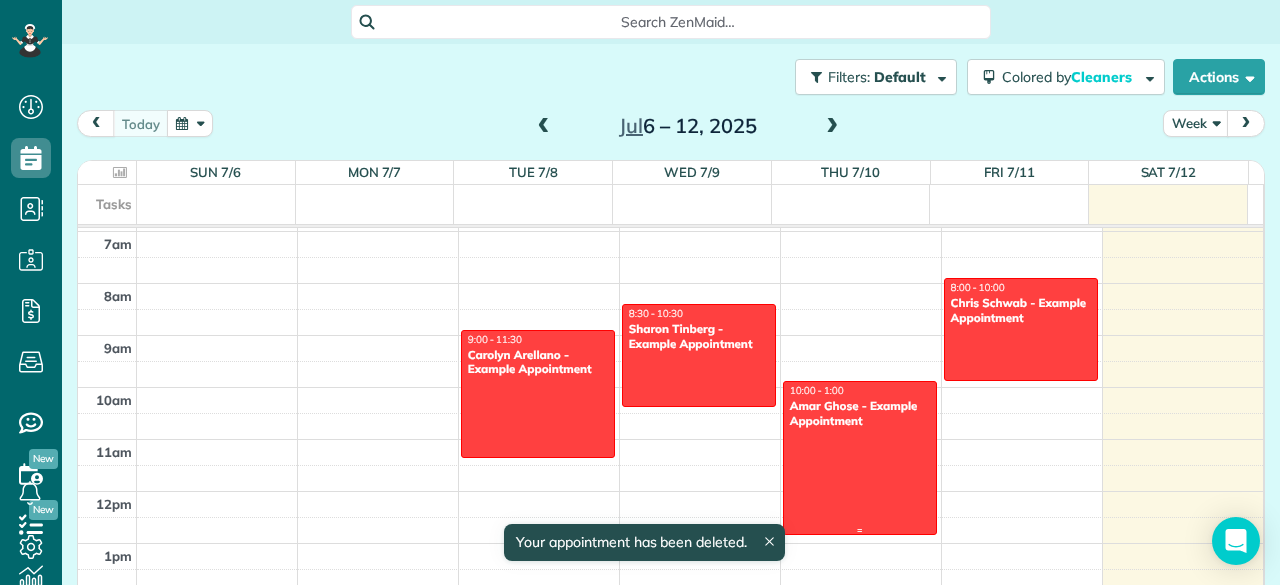 click at bounding box center (860, 458) 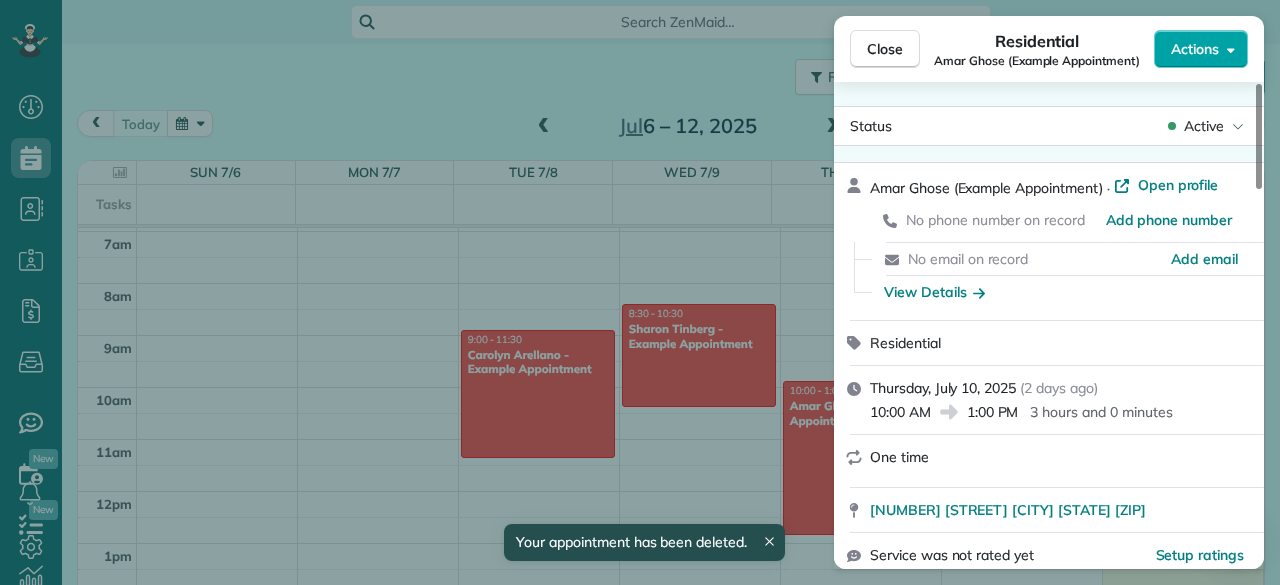 click on "Actions" at bounding box center (1201, 49) 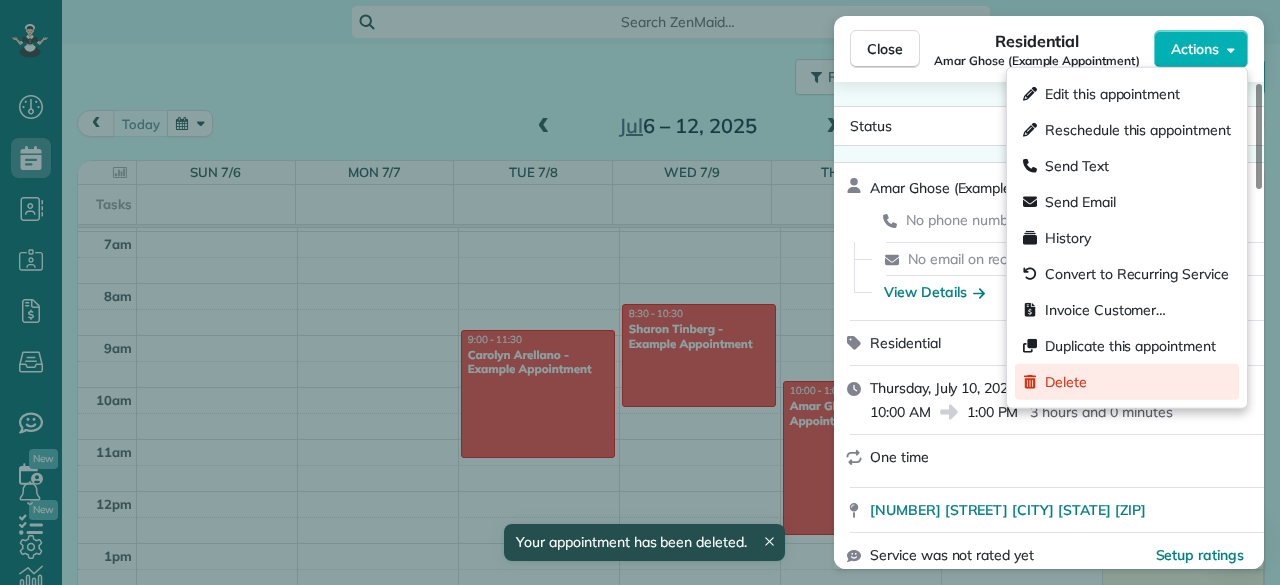 click on "Delete" at bounding box center (1066, 382) 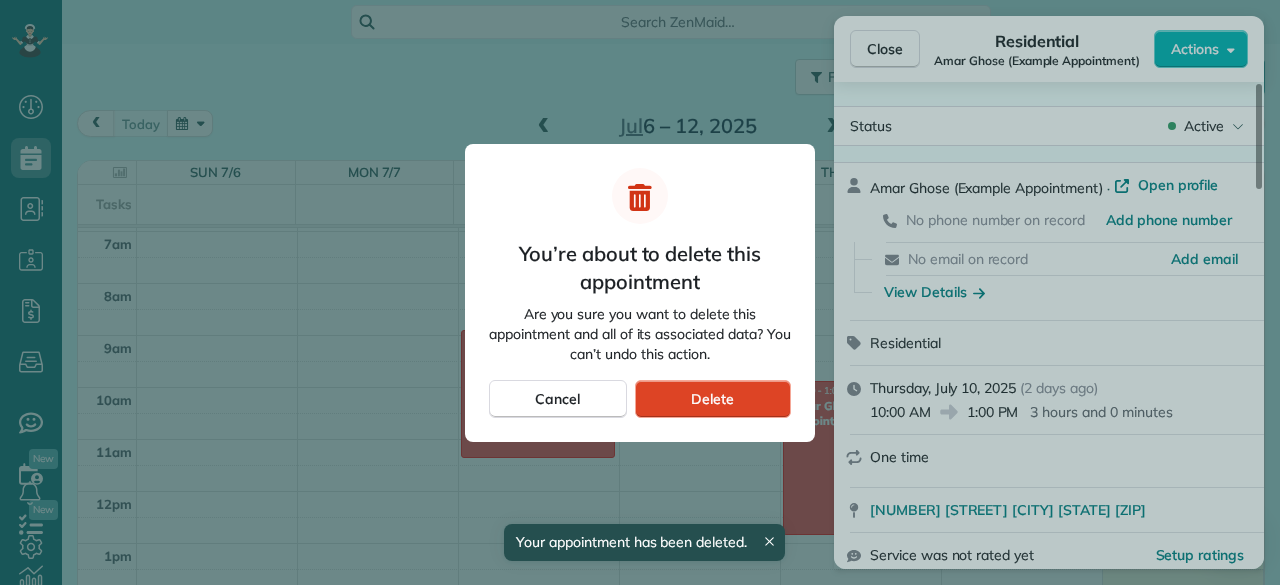 click on "Delete" at bounding box center (713, 399) 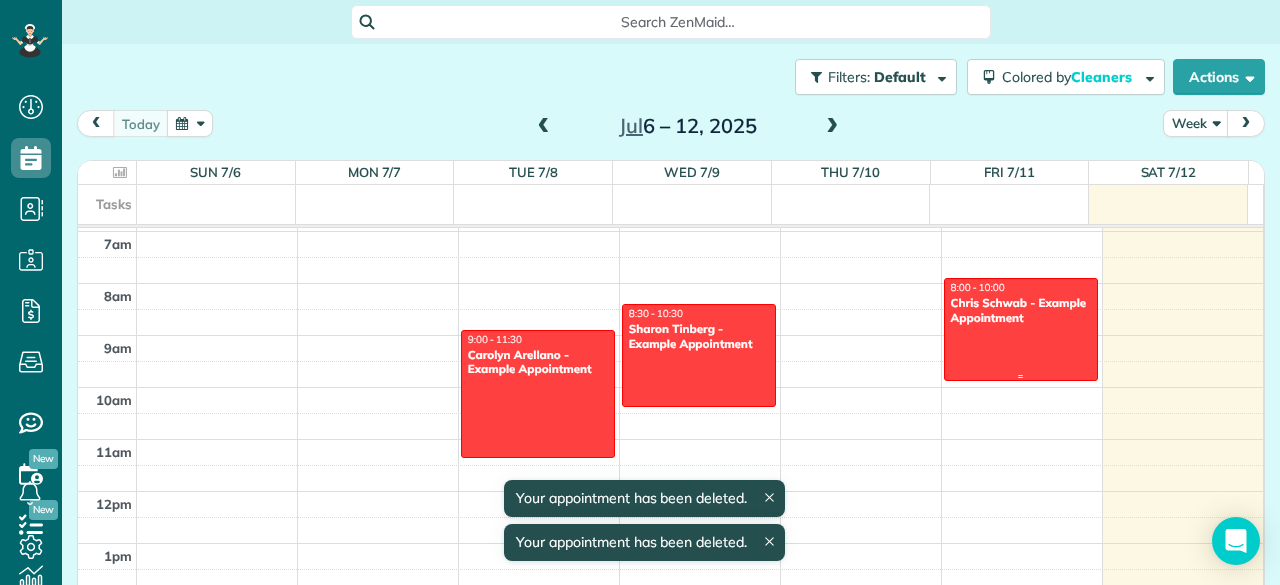 click at bounding box center (1021, 376) 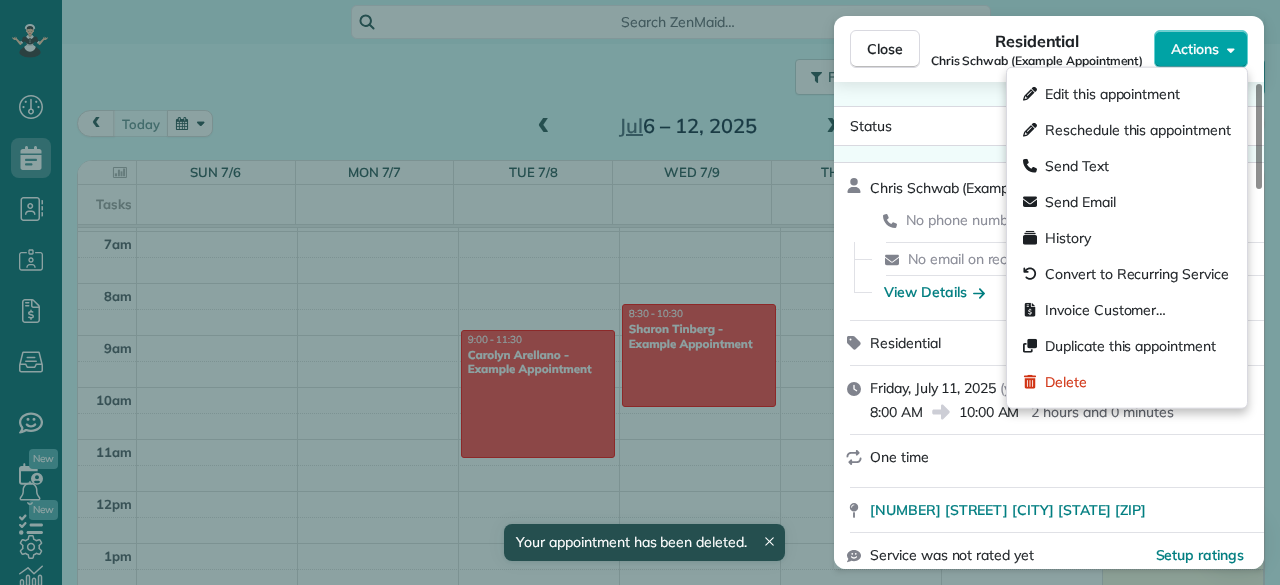 click 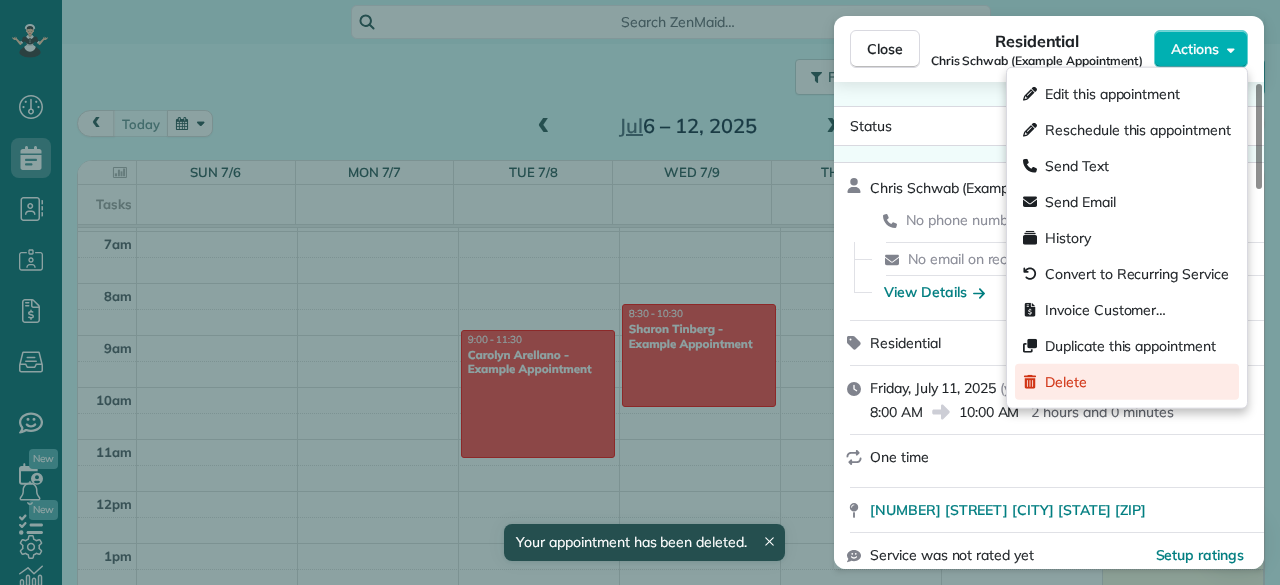 click on "Delete" at bounding box center (1127, 382) 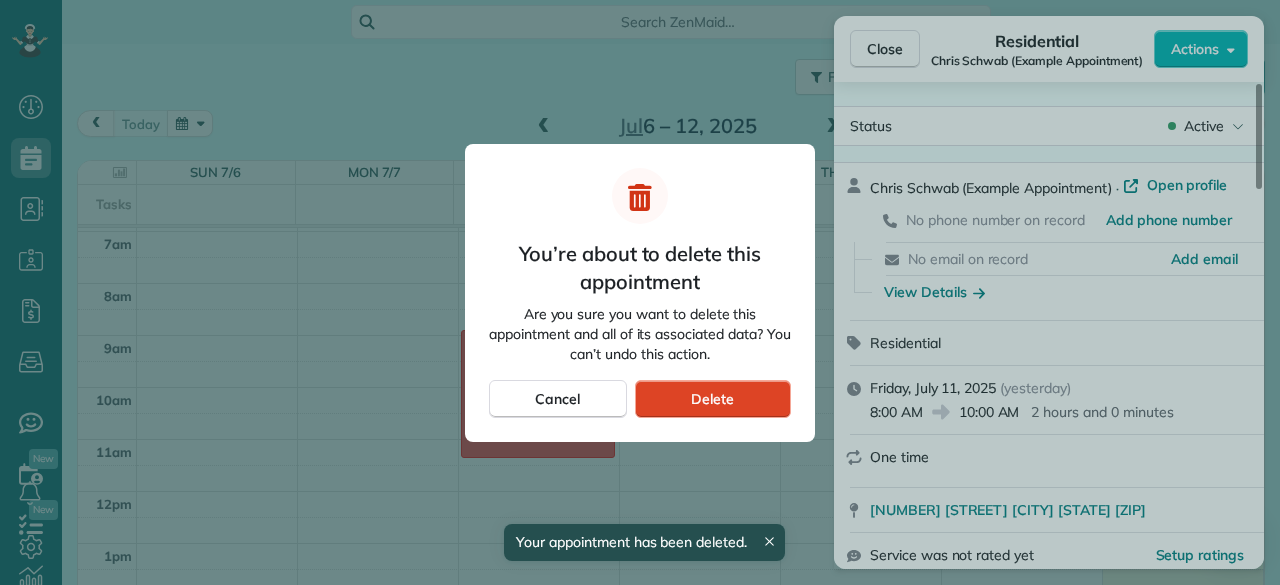 click on "Delete" at bounding box center (713, 399) 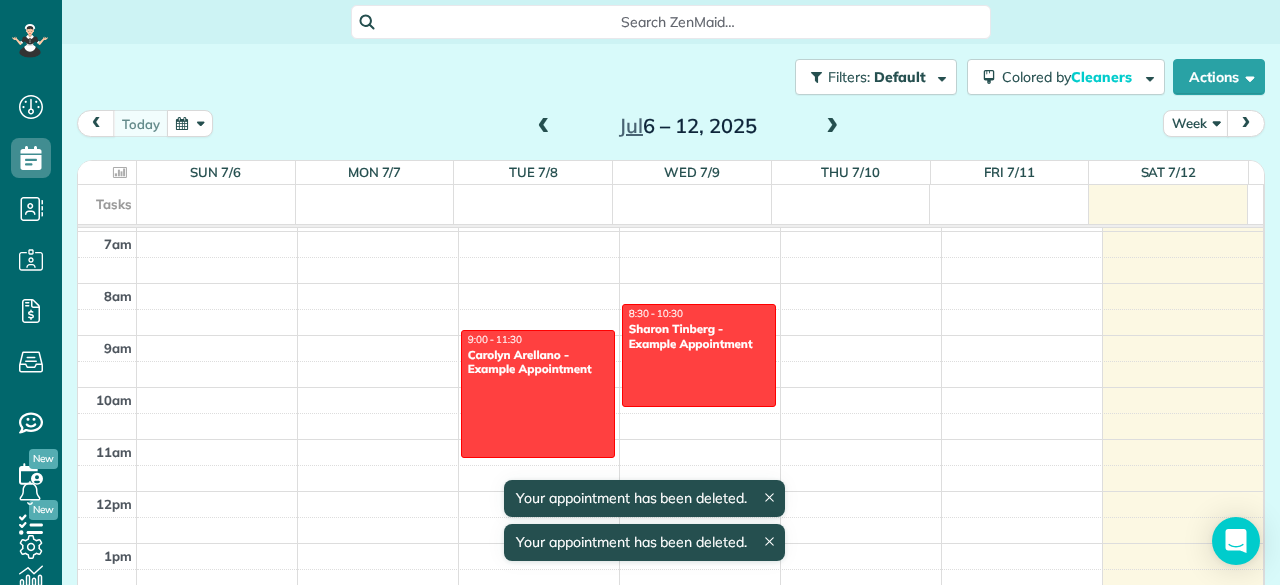 click at bounding box center (699, 355) 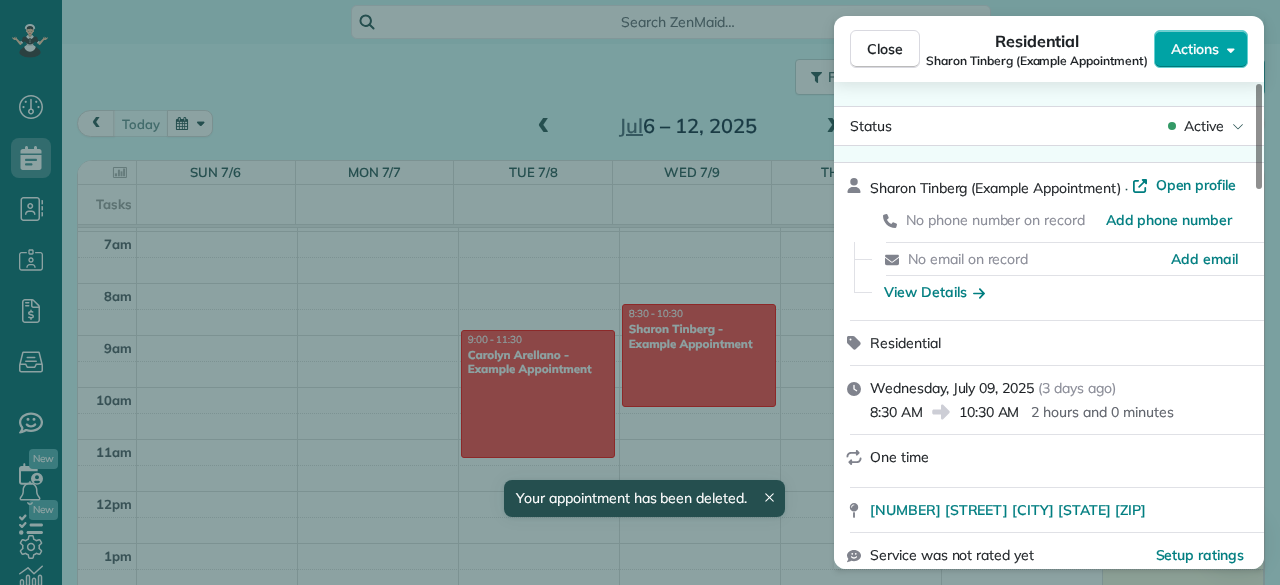 click on "Actions" at bounding box center [1195, 49] 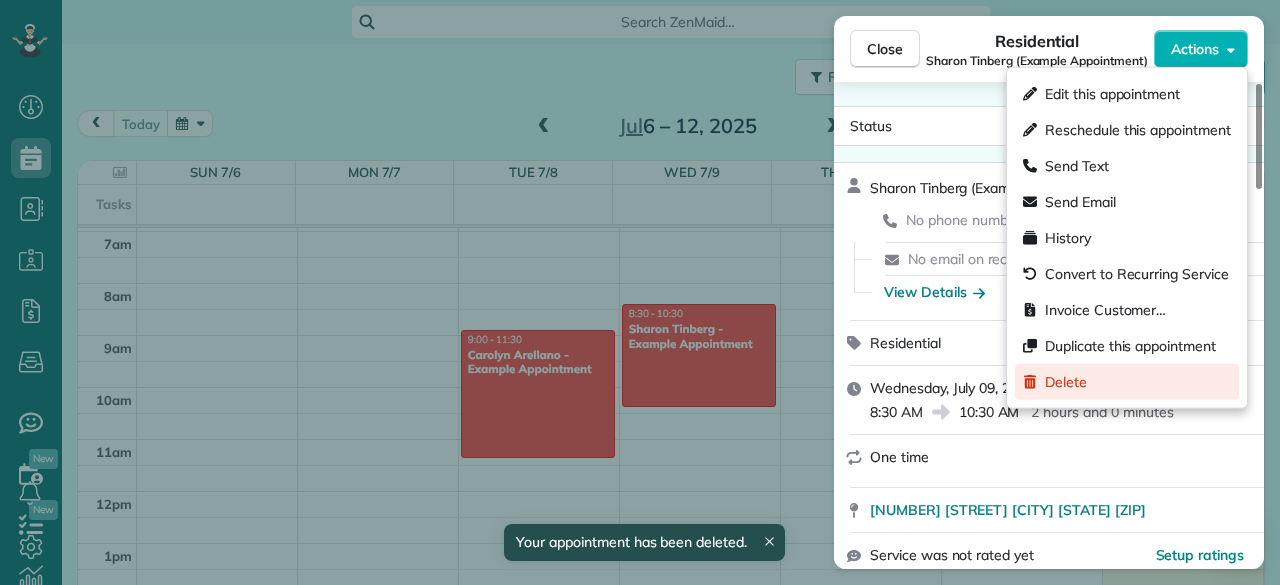 click on "Delete" at bounding box center [1066, 382] 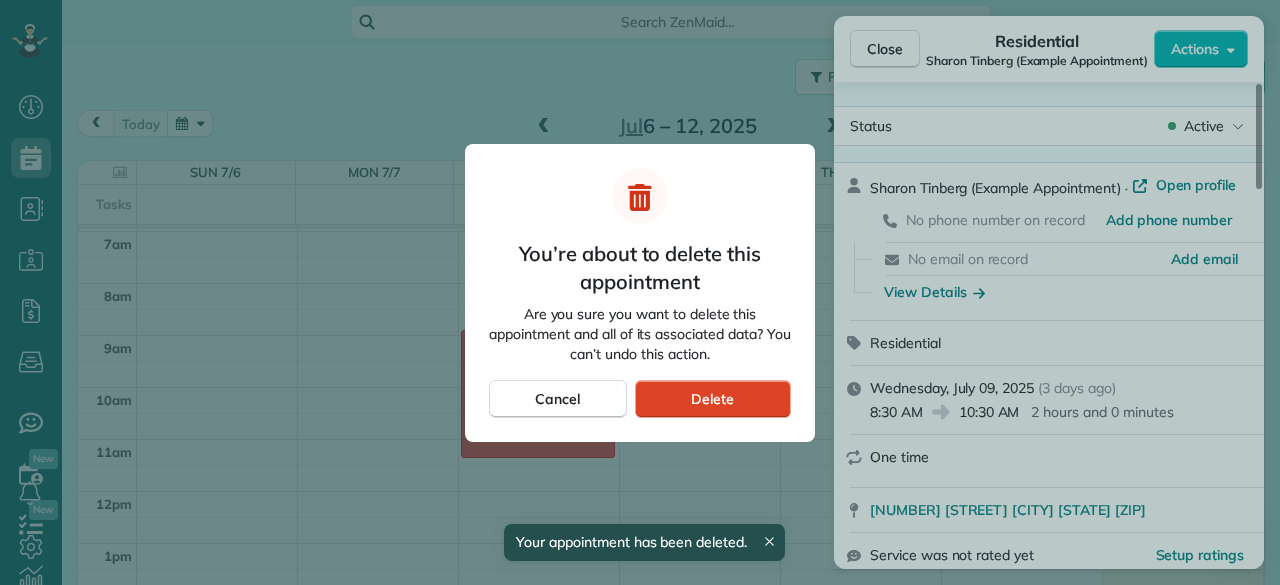 click on "Delete" at bounding box center [712, 399] 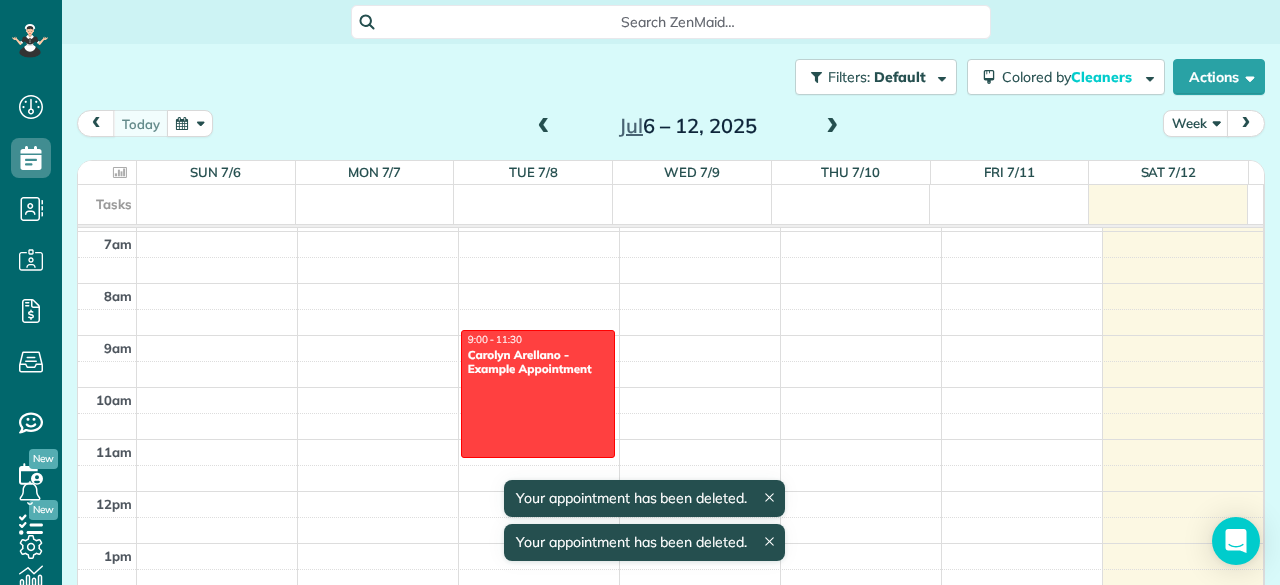 click at bounding box center (538, 394) 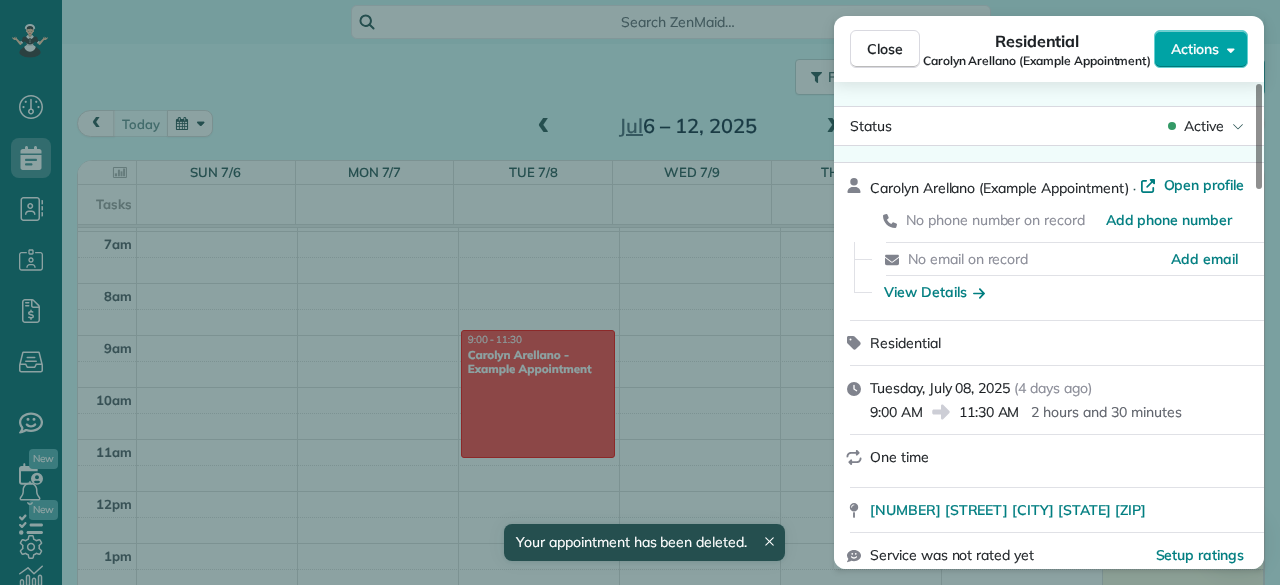 click on "Actions" at bounding box center [1195, 49] 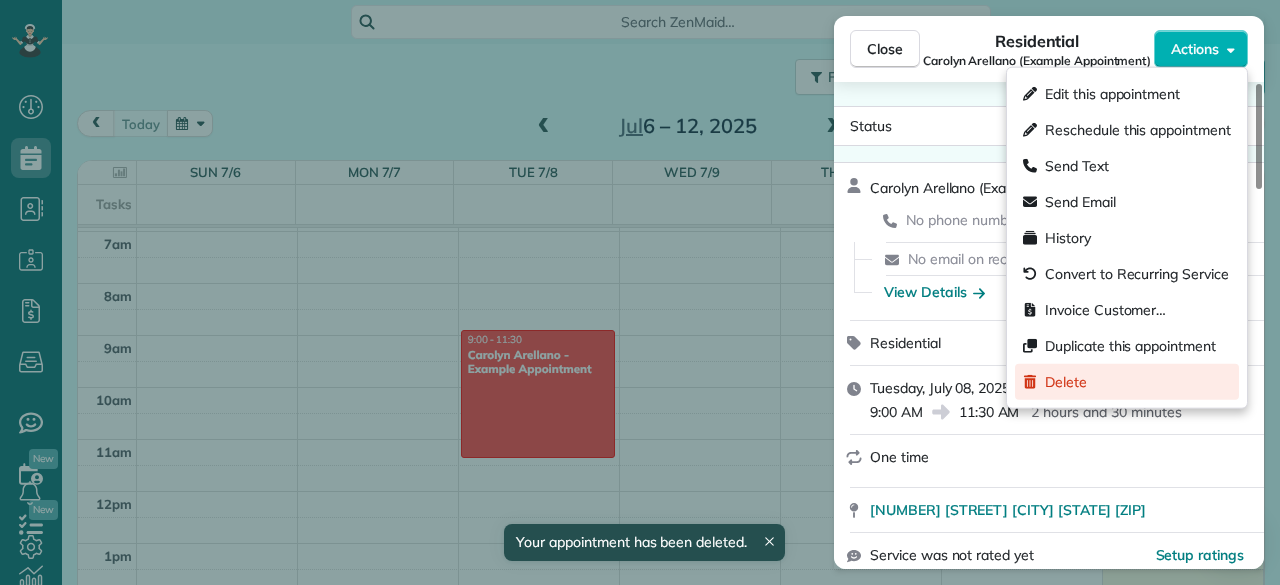 click on "Delete" at bounding box center (1066, 382) 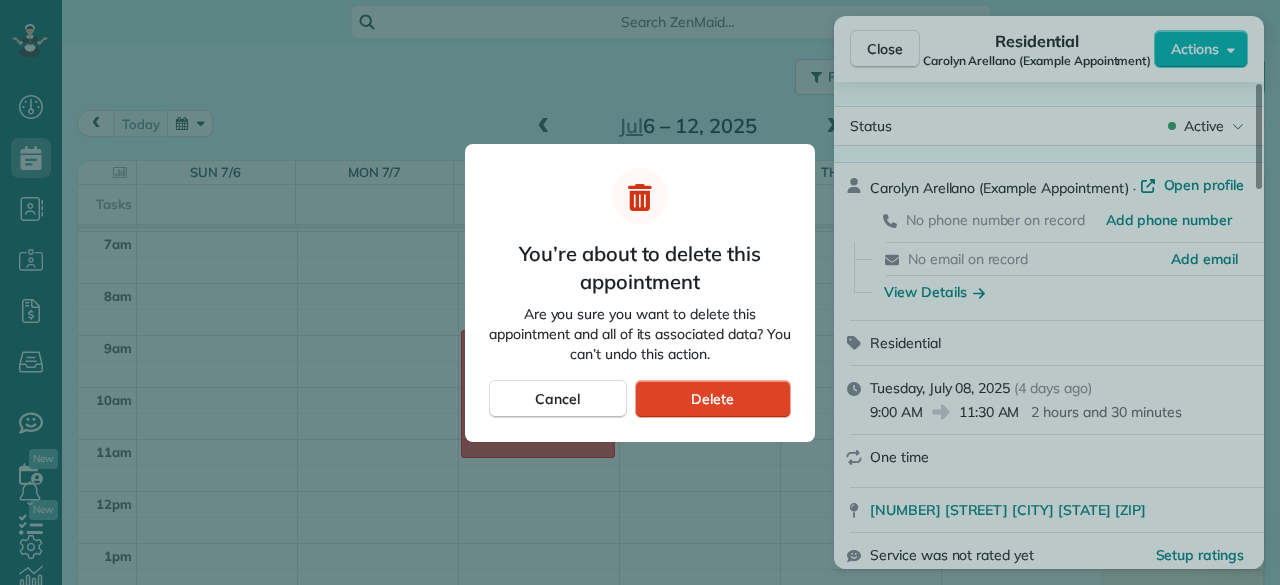 click on "Delete" at bounding box center [713, 399] 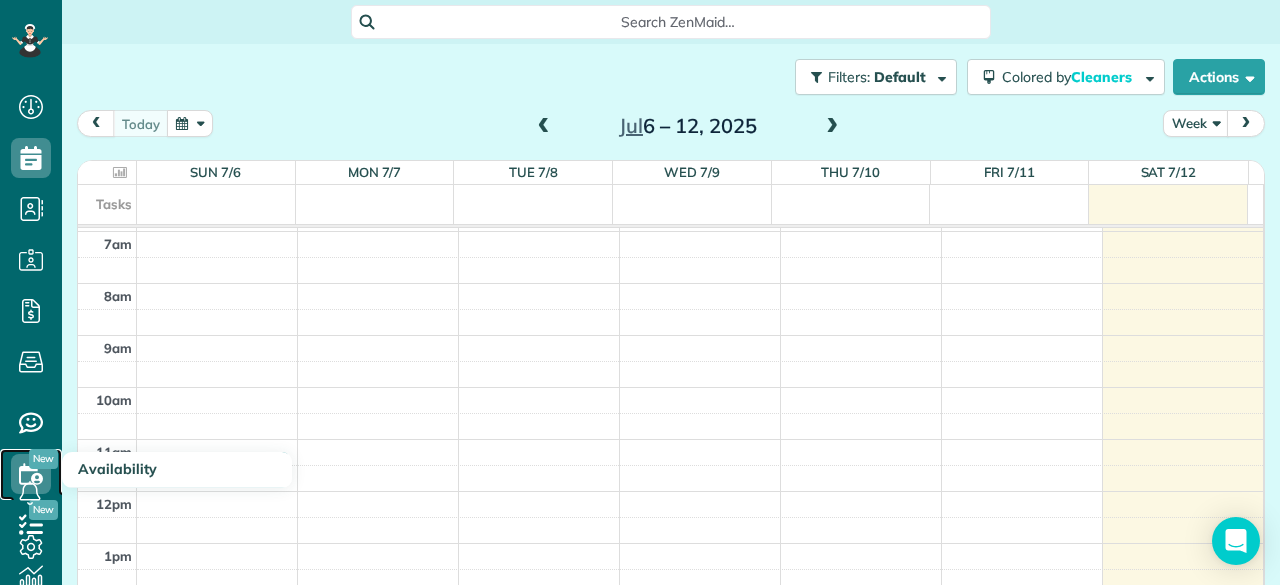 click on "Availability" at bounding box center (31, 474) 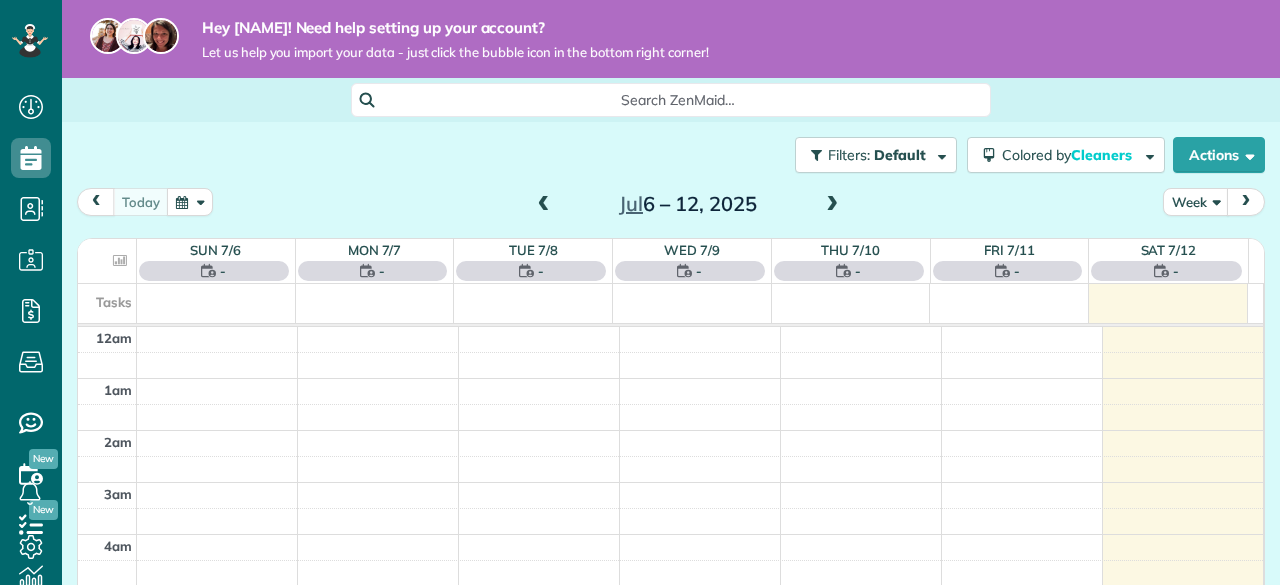 scroll, scrollTop: 0, scrollLeft: 0, axis: both 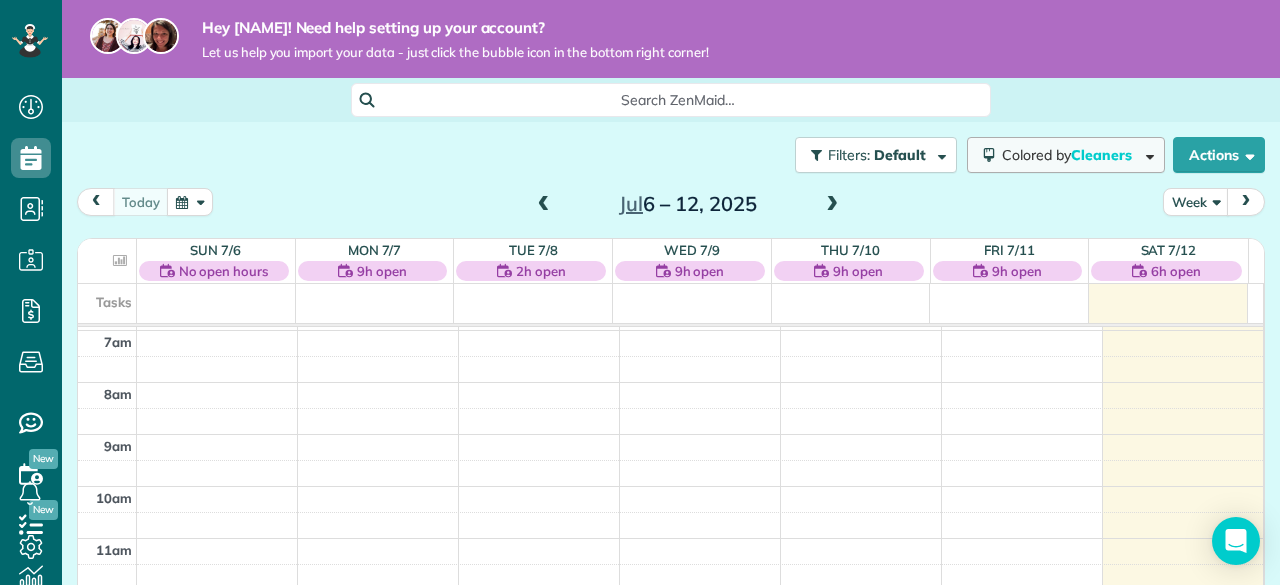 click on "Colored by  Cleaners" at bounding box center [1066, 155] 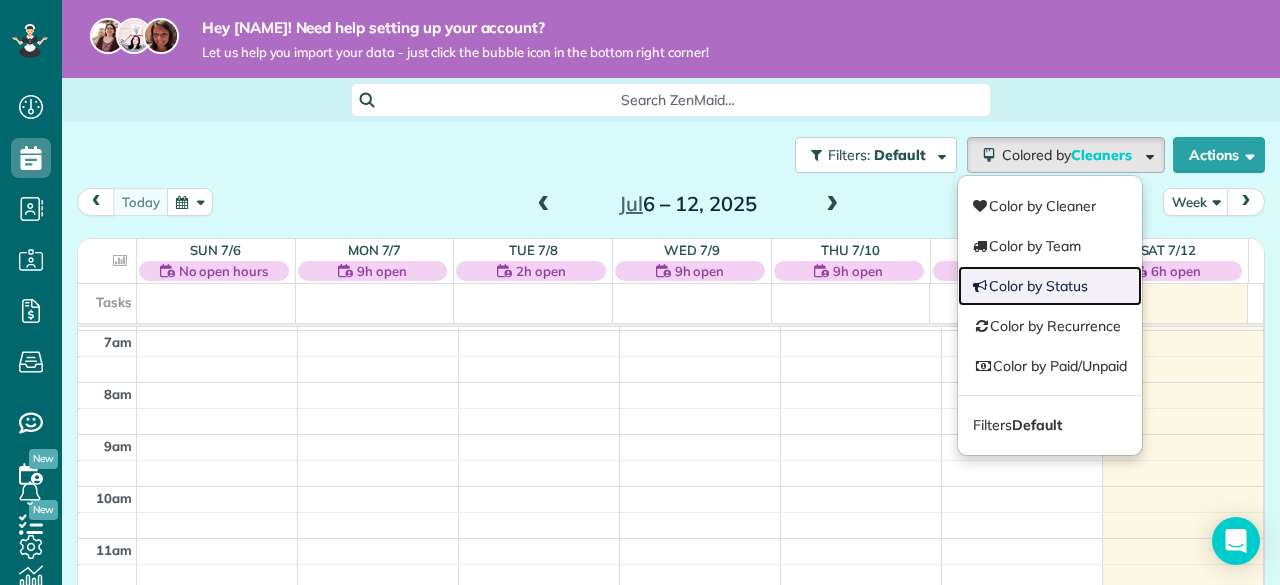 click on "Color by Status" at bounding box center [1050, 286] 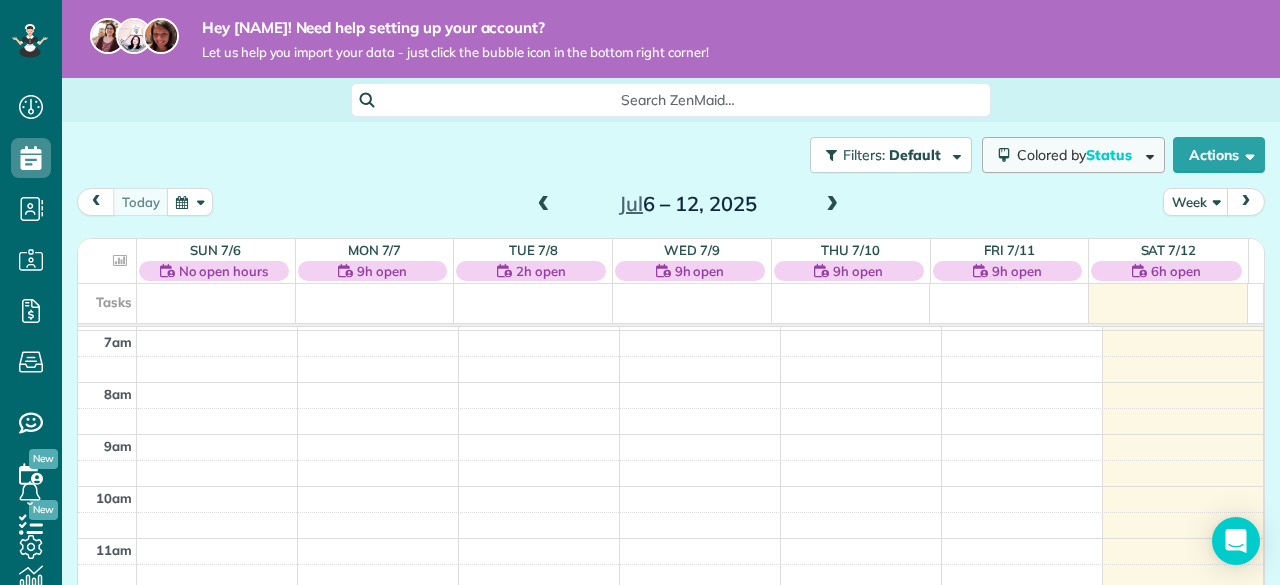 click on "Status" at bounding box center (1110, 155) 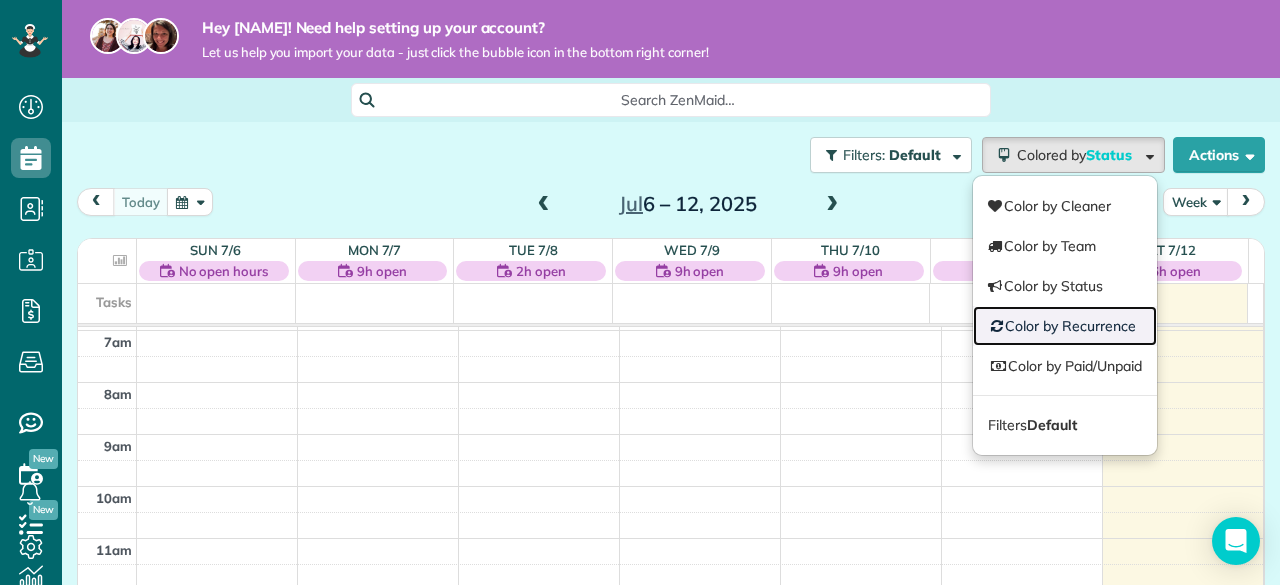 click on "Color by Recurrence" at bounding box center (1065, 326) 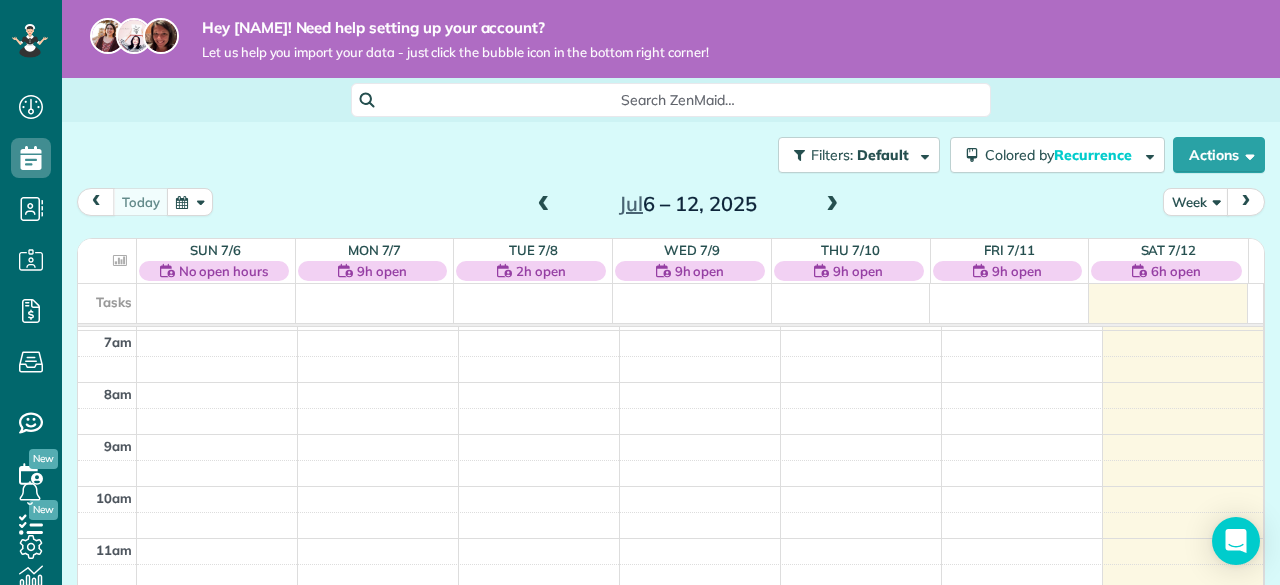 click on "12am 1am 2am 3am 4am 5am 6am 7am 8am 9am 10am 11am 12pm 1pm 2pm 3pm 4pm 5pm 6pm 7pm 8pm 9pm 10pm 11pm" at bounding box center [670, 590] 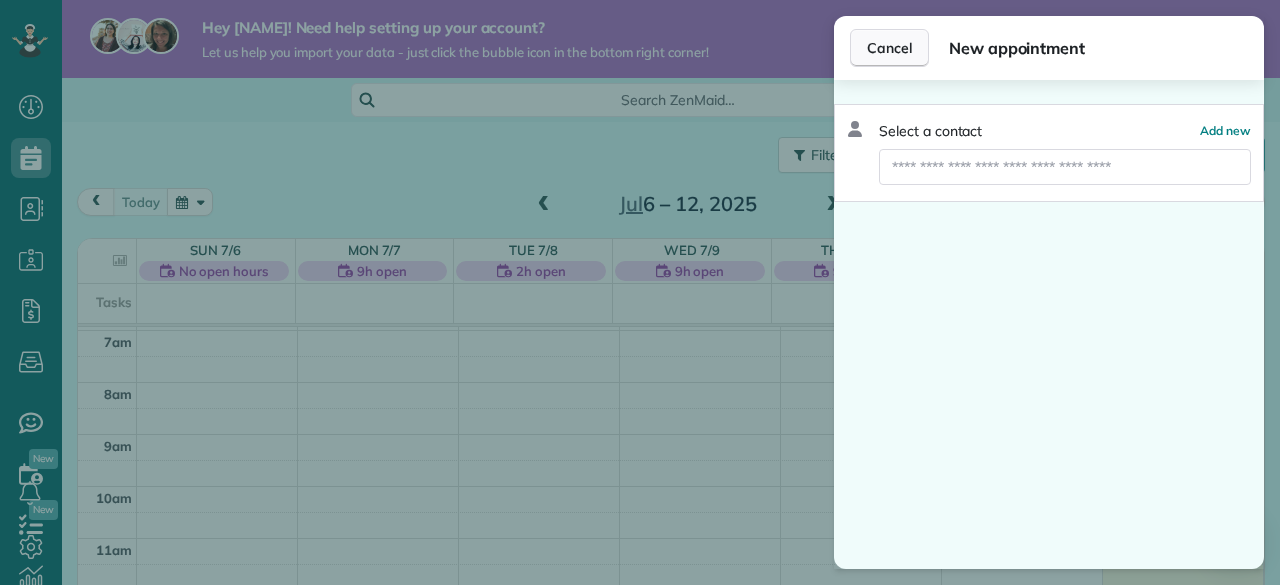 click on "Cancel" at bounding box center [889, 48] 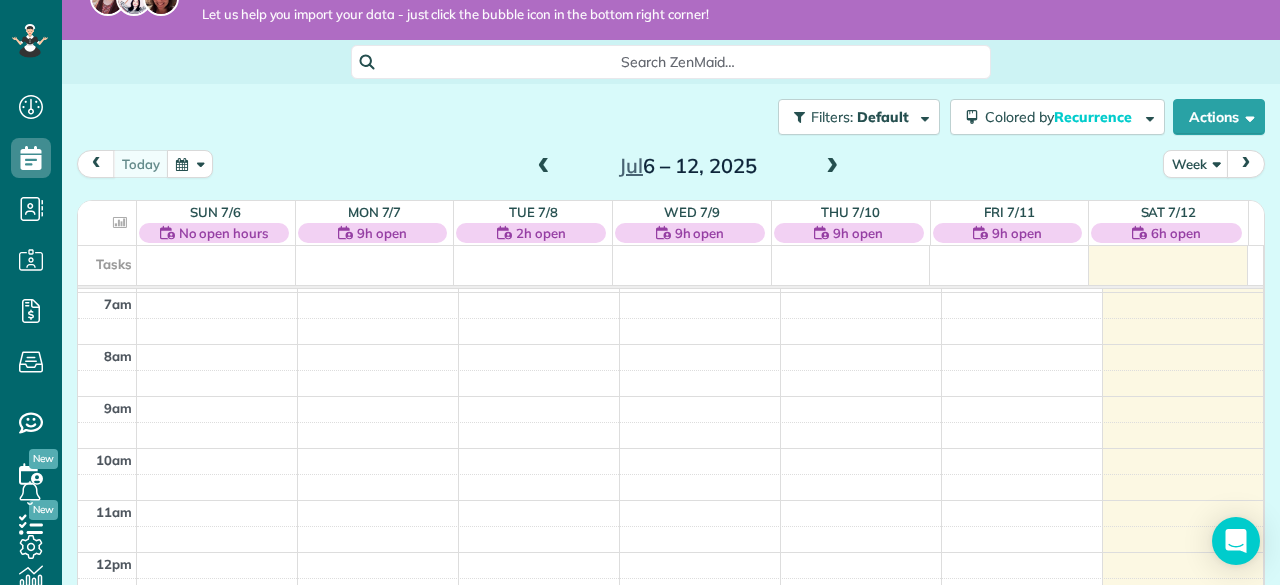 scroll, scrollTop: 0, scrollLeft: 0, axis: both 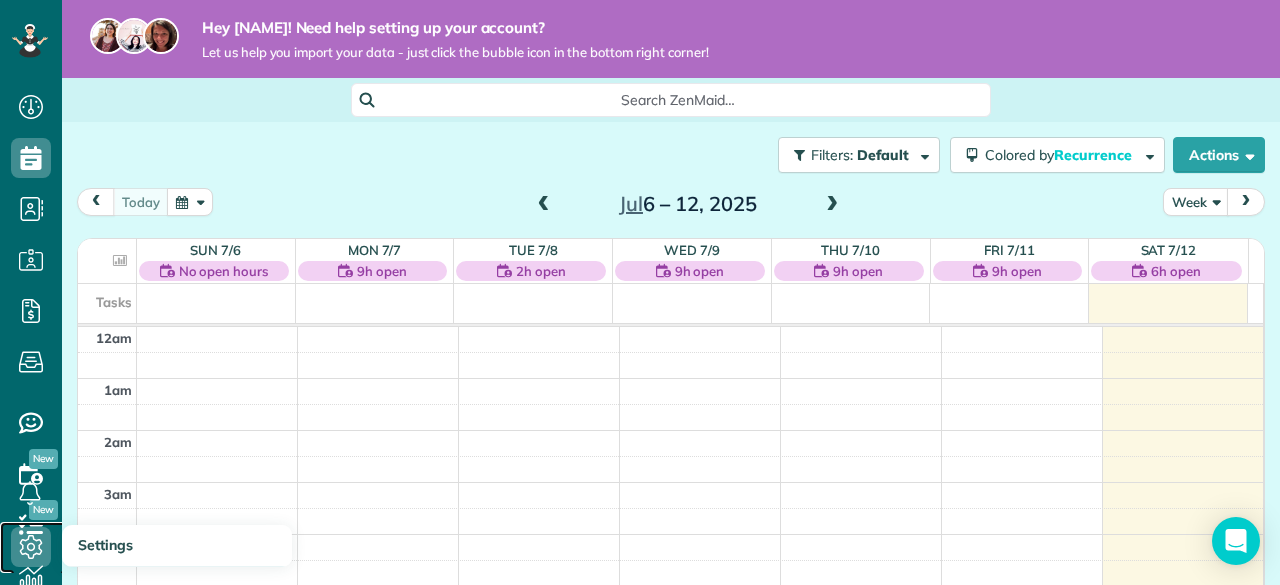 click 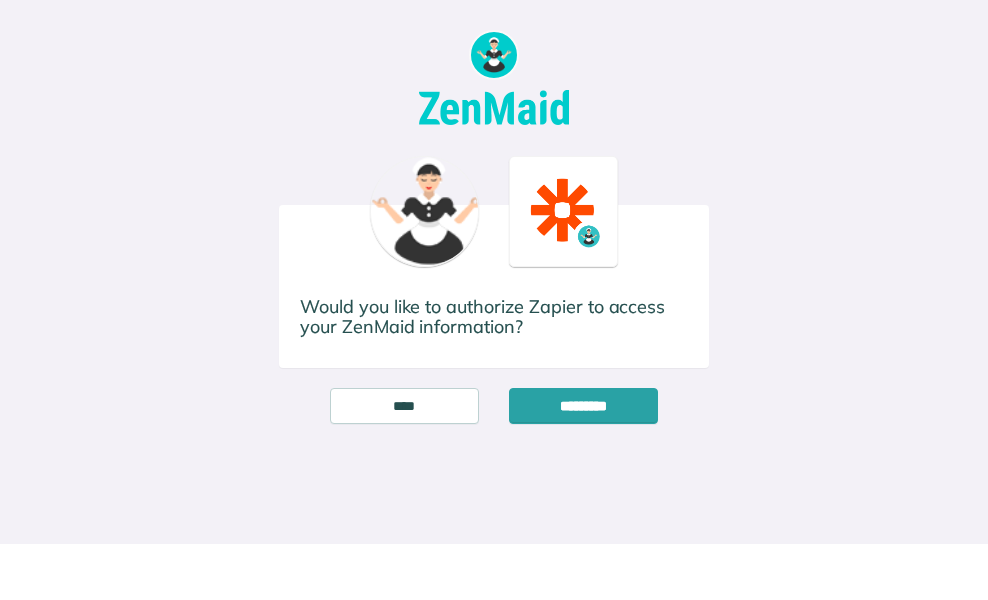 scroll, scrollTop: 0, scrollLeft: 0, axis: both 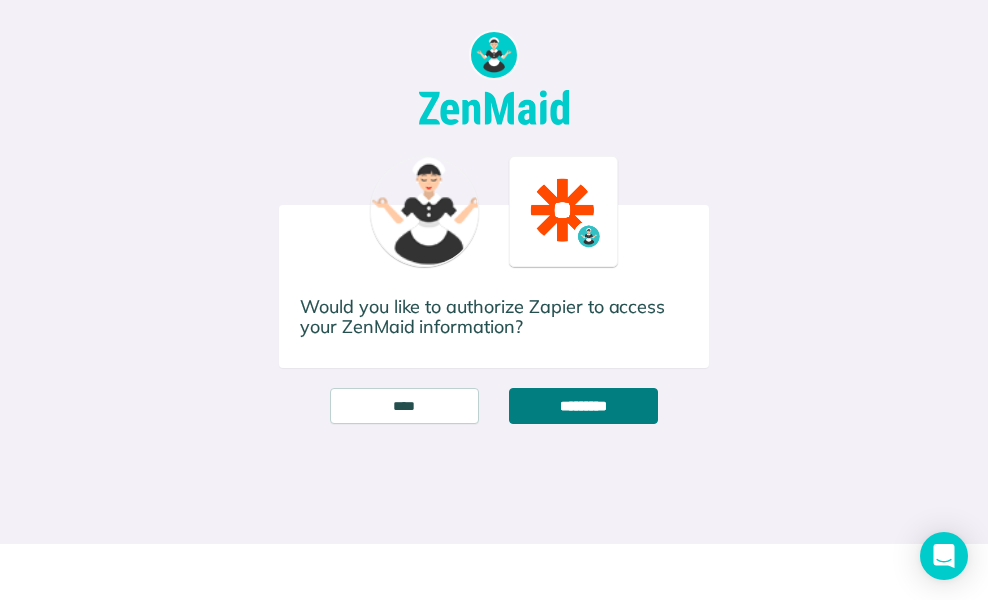 click on "*********" at bounding box center [583, 406] 